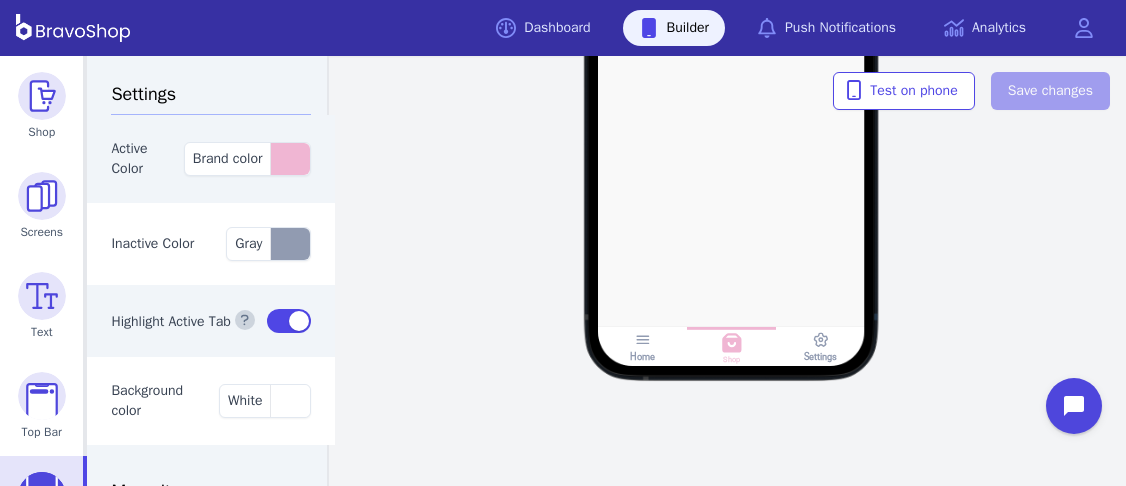 scroll, scrollTop: 0, scrollLeft: 0, axis: both 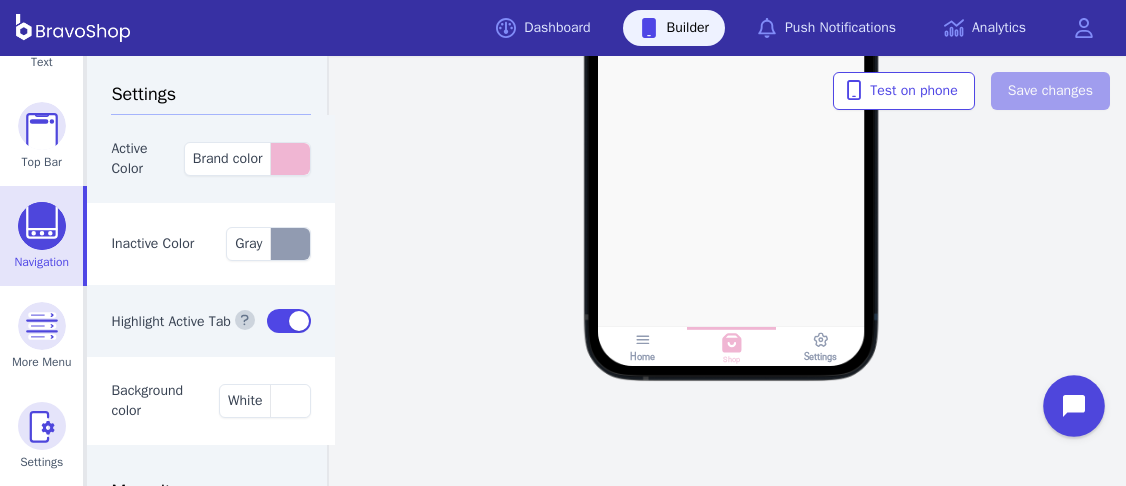 click 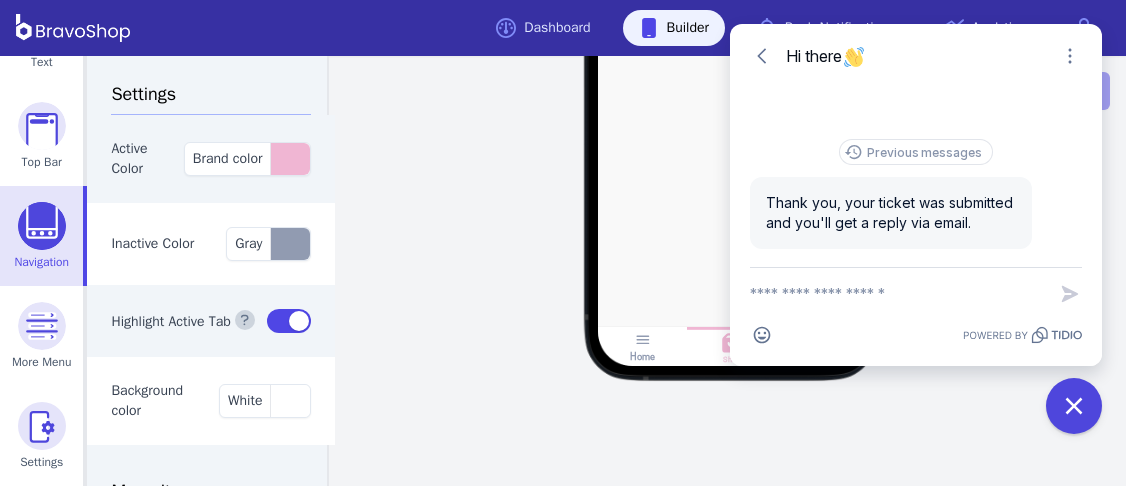 click at bounding box center (898, 294) 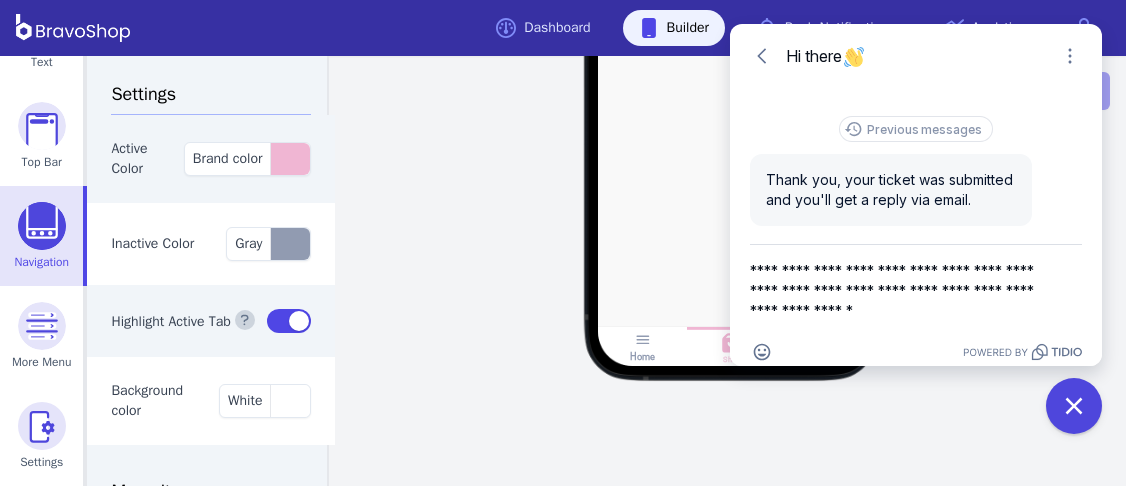 drag, startPoint x: 824, startPoint y: 310, endPoint x: 753, endPoint y: 306, distance: 71.11259 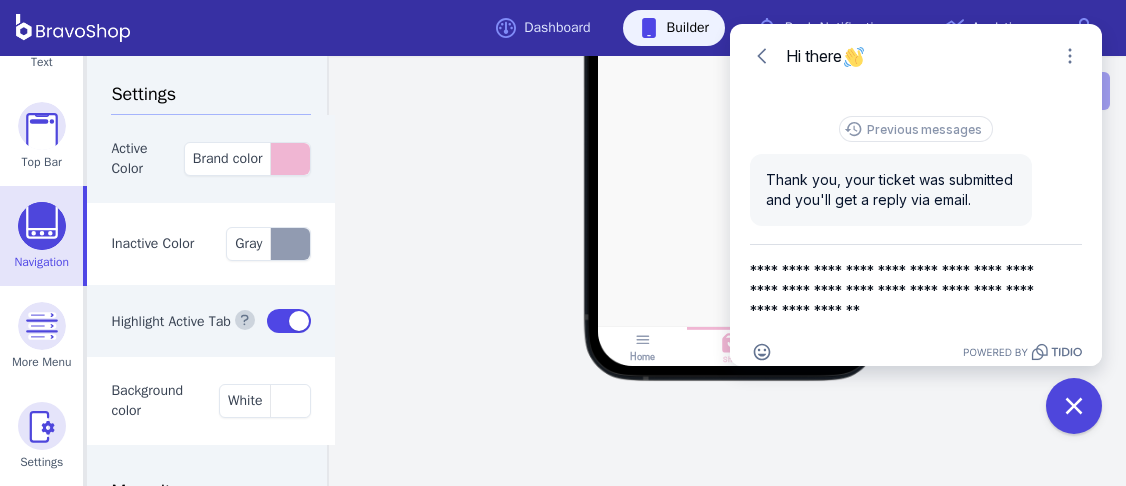 click on "**********" at bounding box center (898, 291) 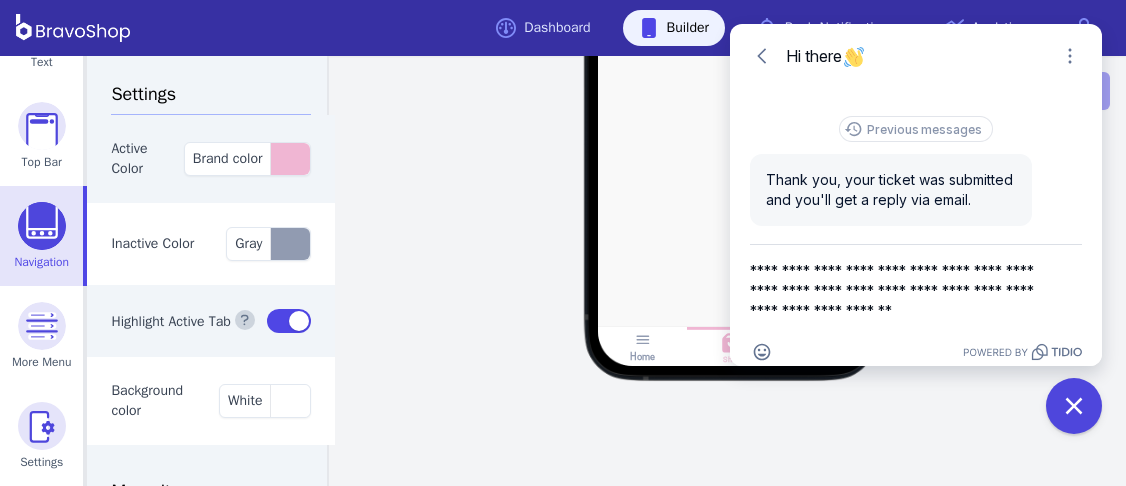drag, startPoint x: 925, startPoint y: 287, endPoint x: 914, endPoint y: 285, distance: 11.18034 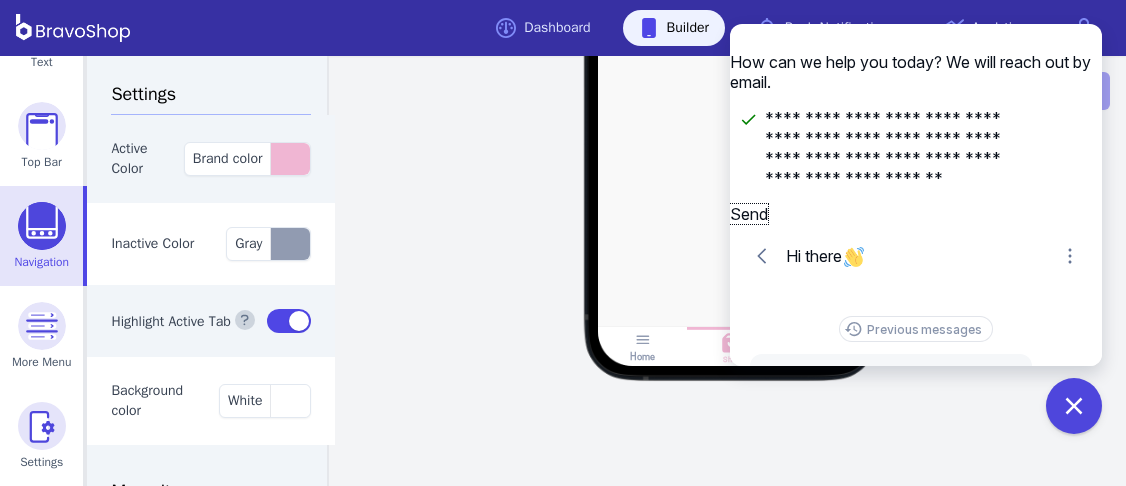 click on "Send" at bounding box center (749, 214) 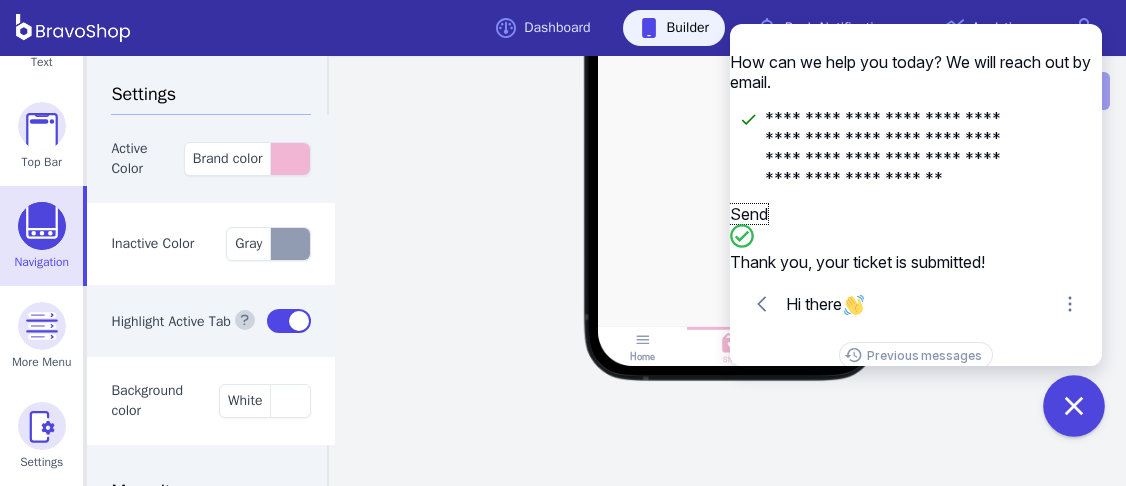click 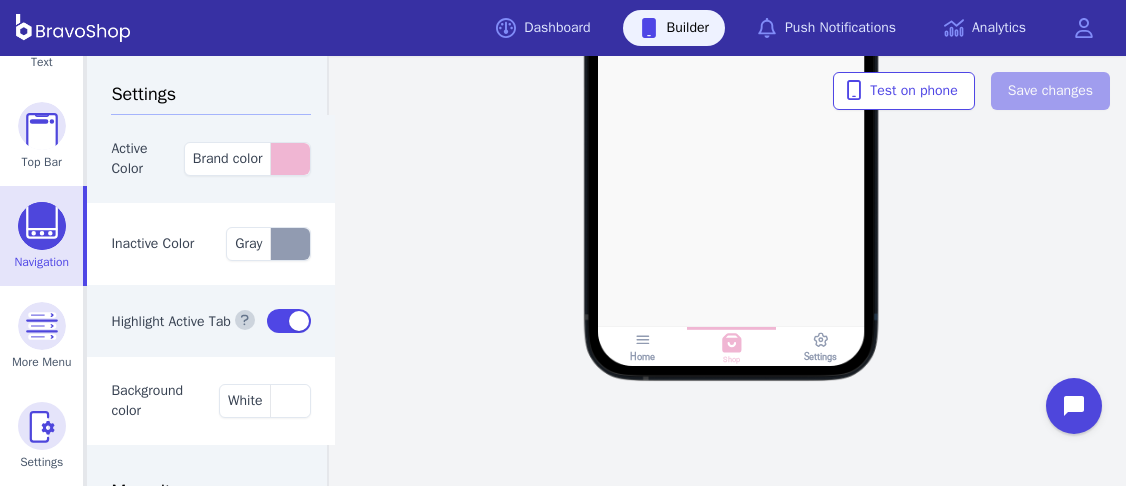 click on "Home Shop Settings" at bounding box center [731, 92] 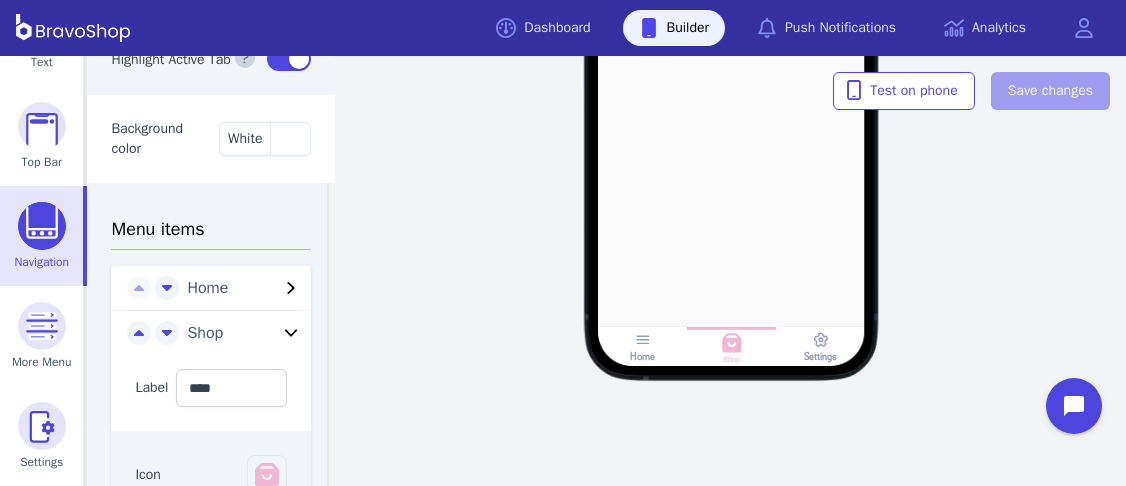 scroll, scrollTop: 260, scrollLeft: 0, axis: vertical 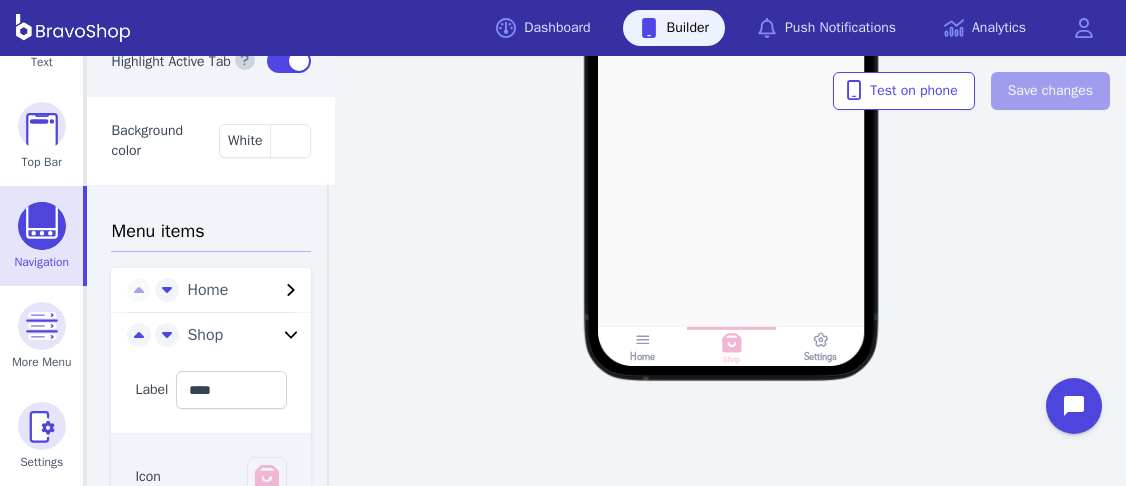click at bounding box center [42, 226] 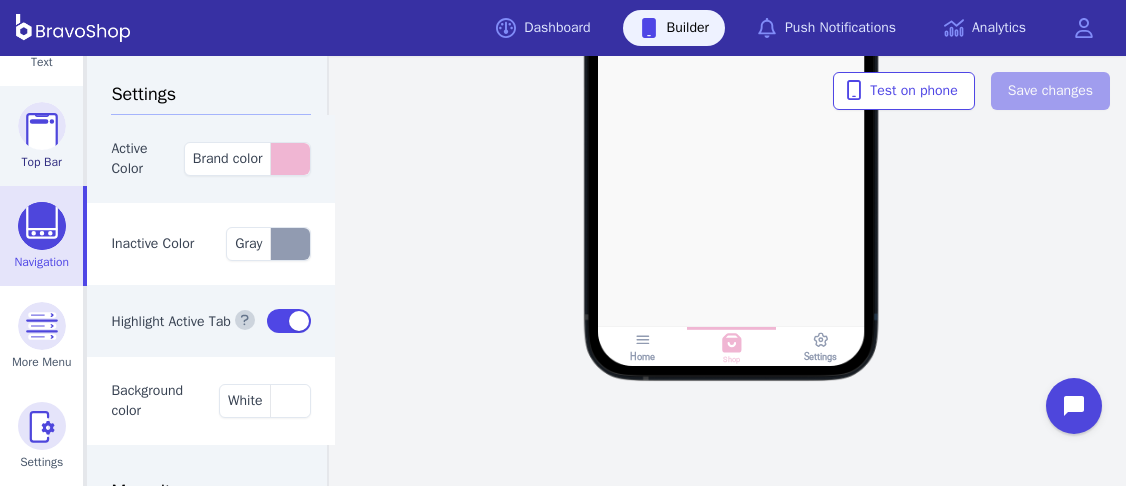 scroll, scrollTop: 0, scrollLeft: 0, axis: both 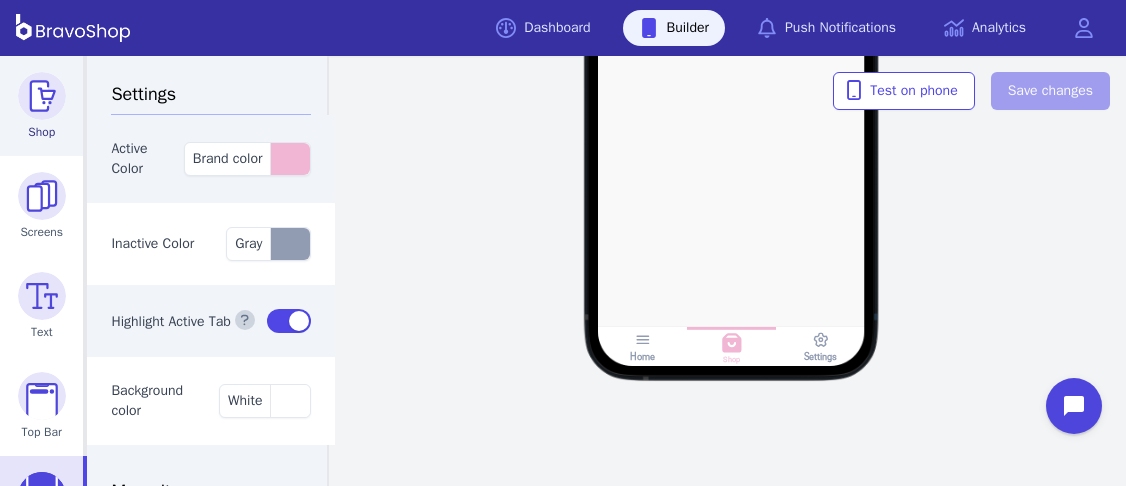 click at bounding box center [42, 96] 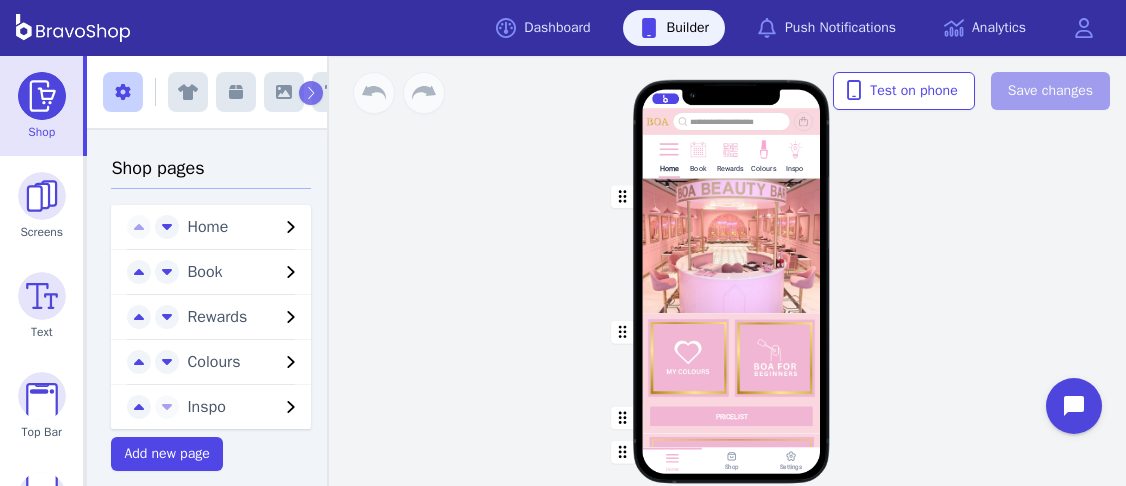 click at bounding box center [697, 148] 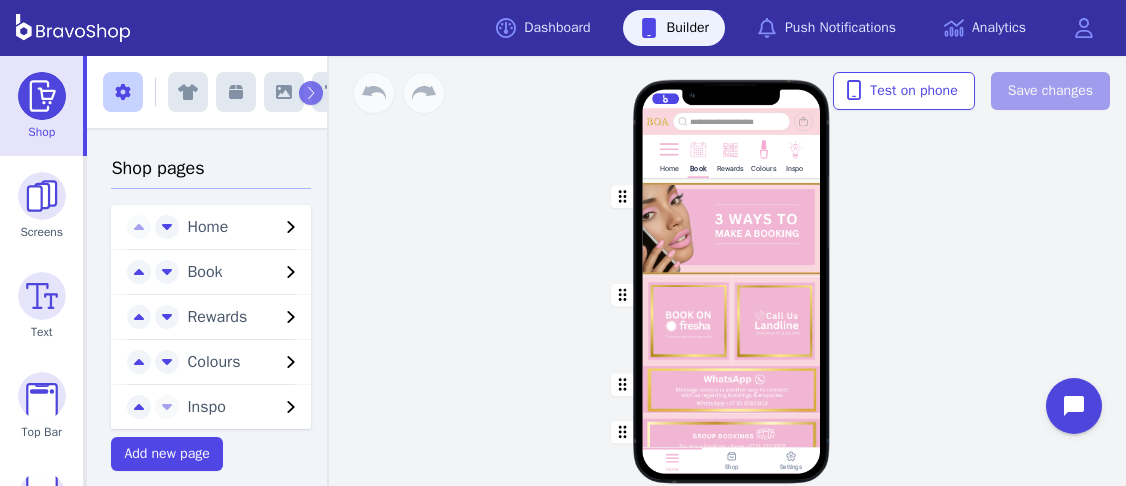 click at bounding box center [732, 390] 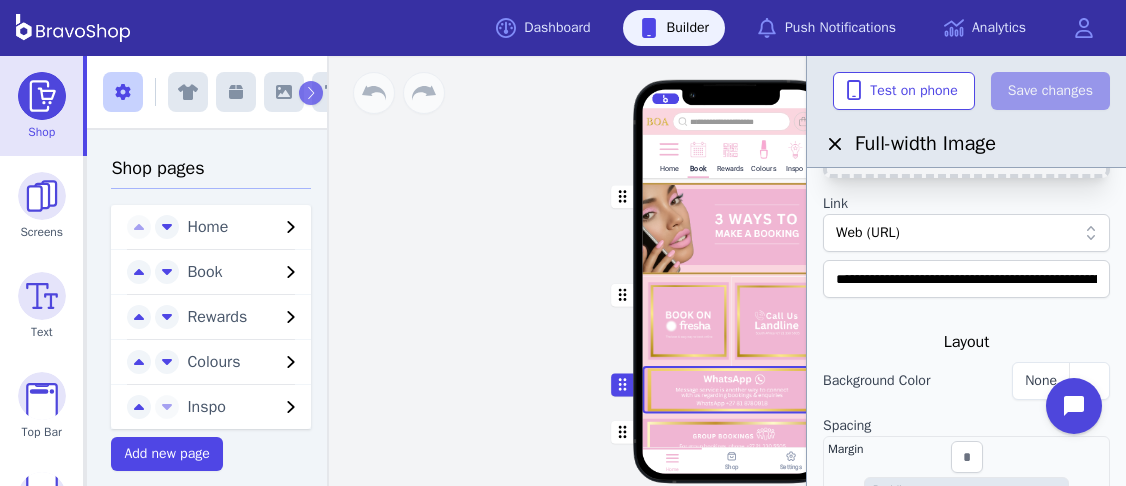 scroll, scrollTop: 206, scrollLeft: 0, axis: vertical 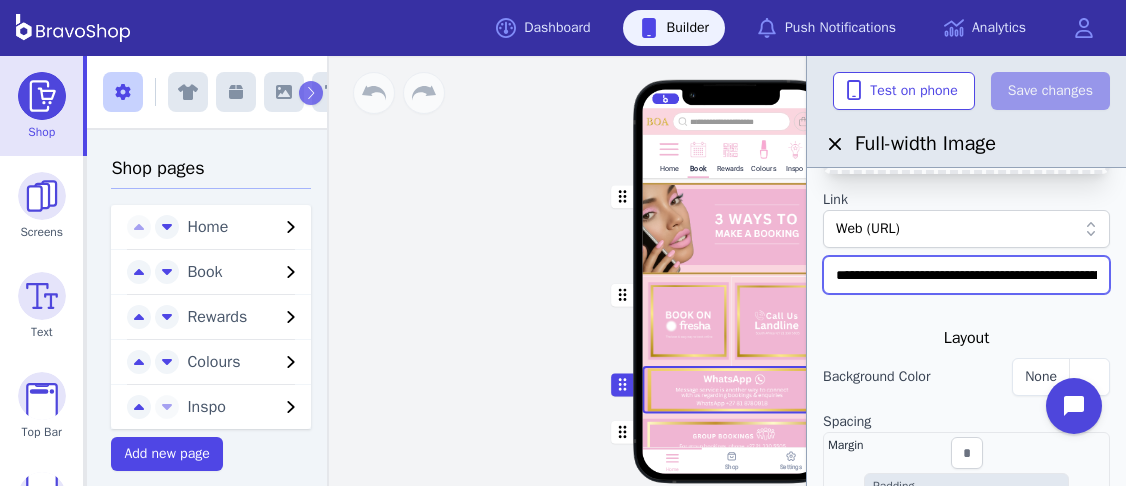click on "**********" at bounding box center [966, 275] 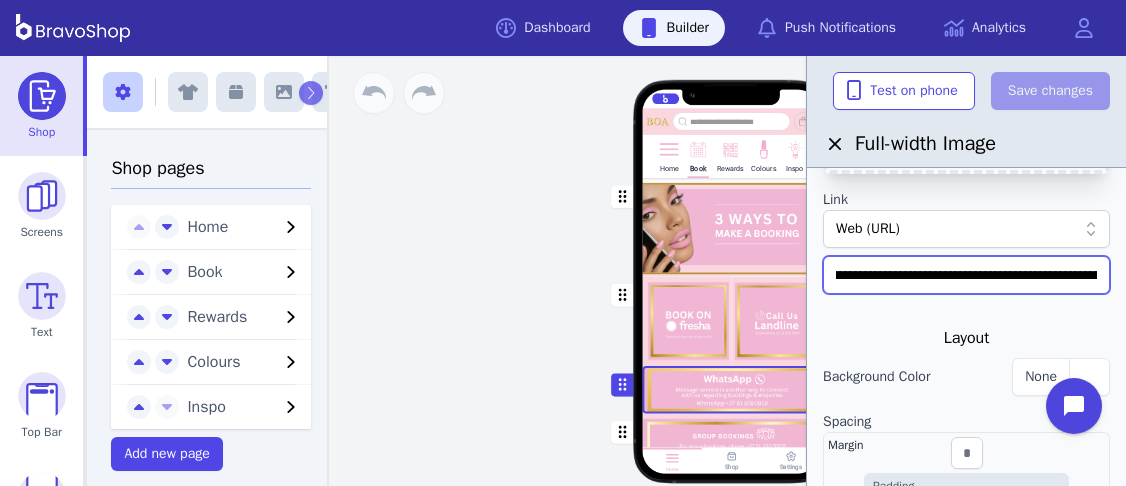 scroll, scrollTop: 0, scrollLeft: 430, axis: horizontal 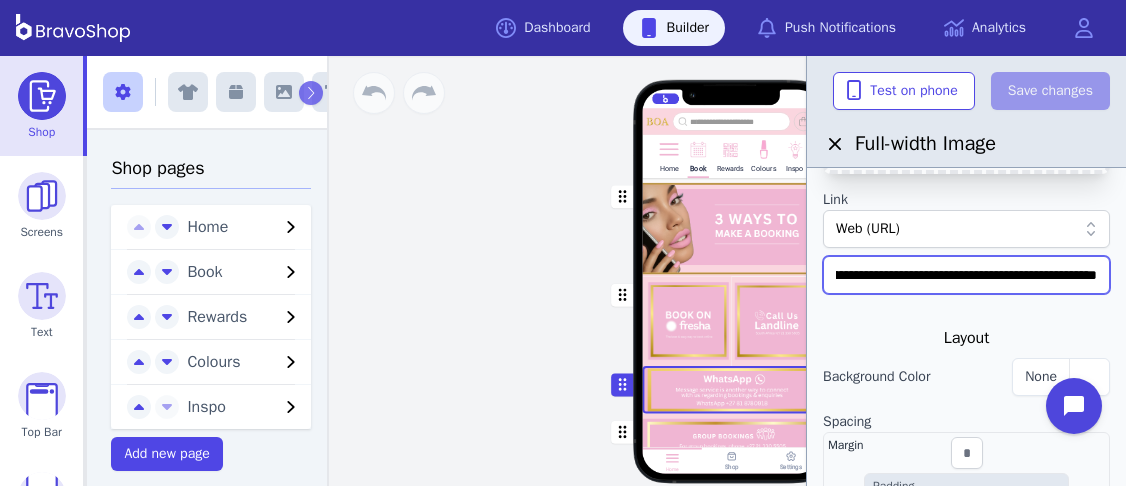 drag, startPoint x: 832, startPoint y: 278, endPoint x: 1116, endPoint y: 278, distance: 284 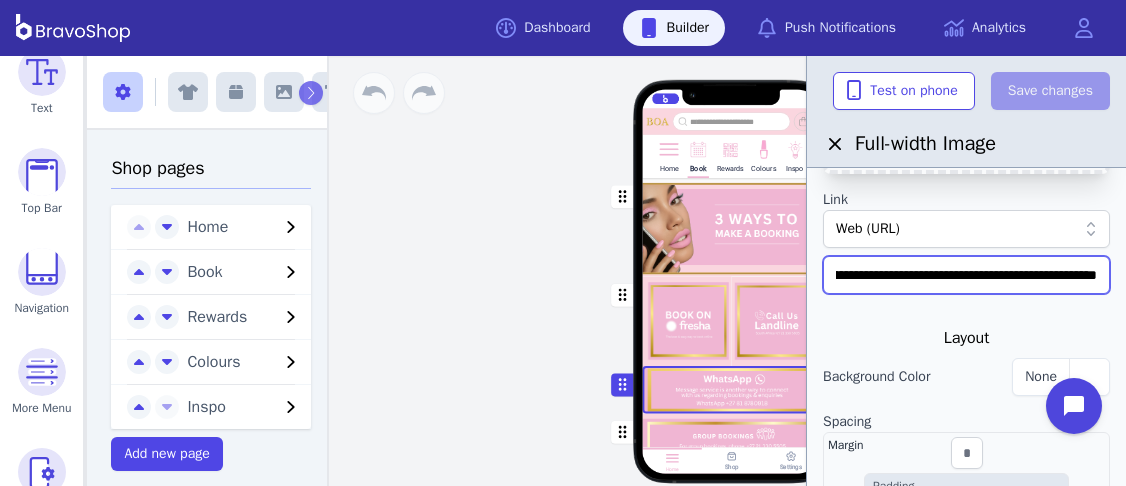 scroll, scrollTop: 229, scrollLeft: 0, axis: vertical 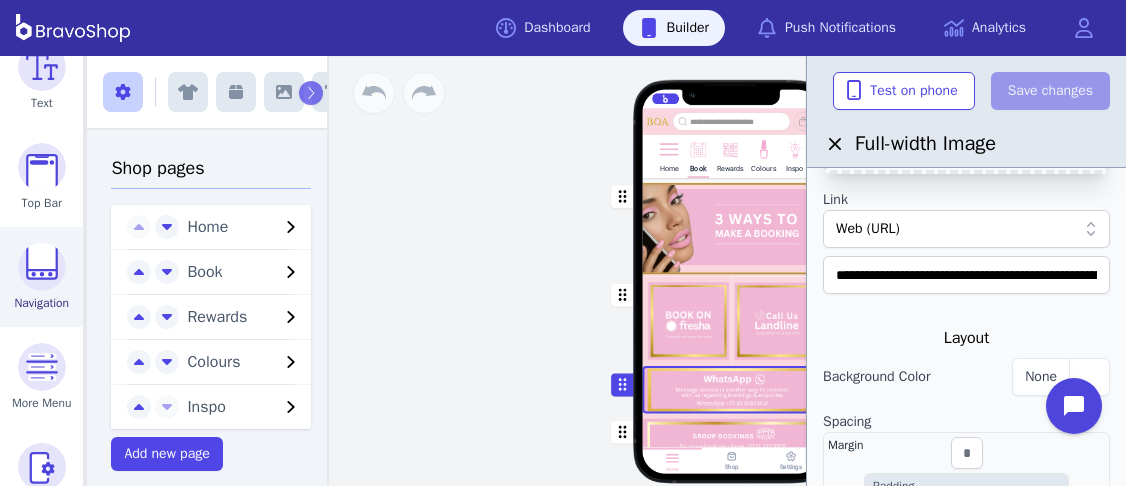 click at bounding box center [42, 267] 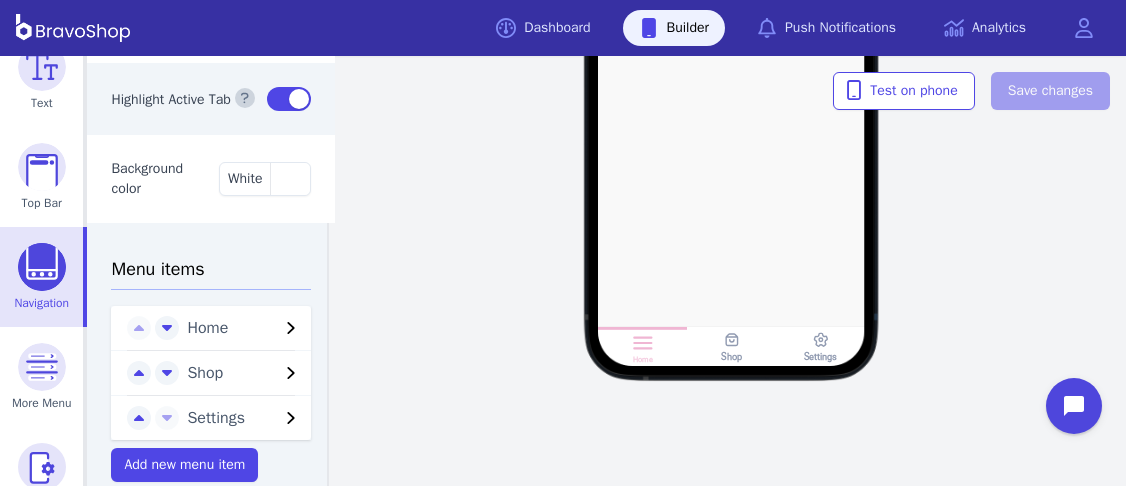 scroll, scrollTop: 267, scrollLeft: 0, axis: vertical 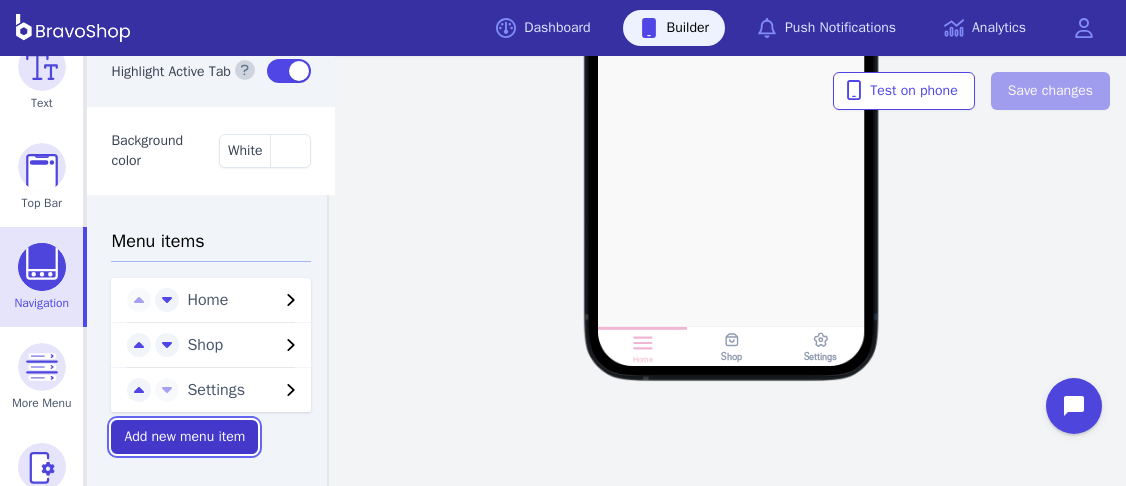 click on "Add new menu item" at bounding box center (184, 437) 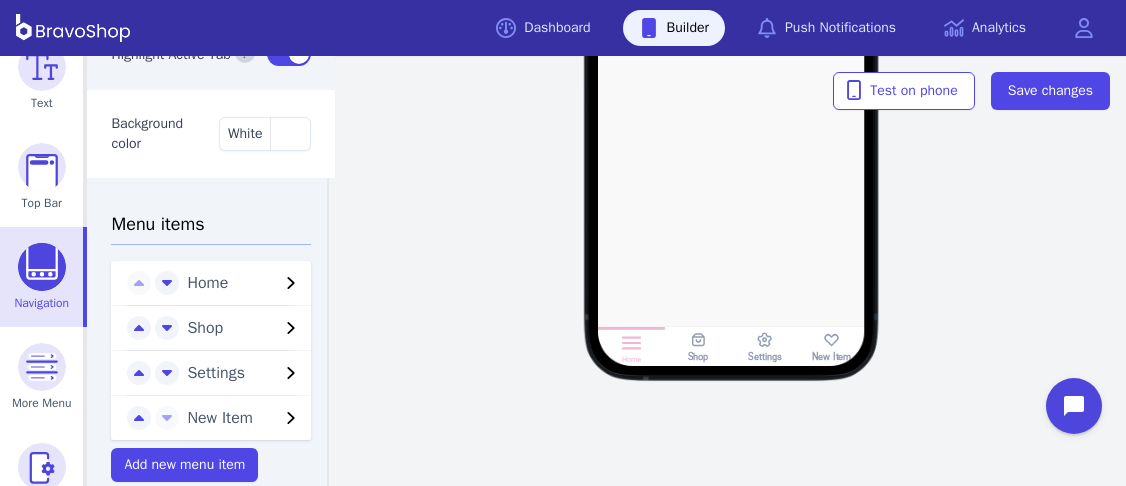 click 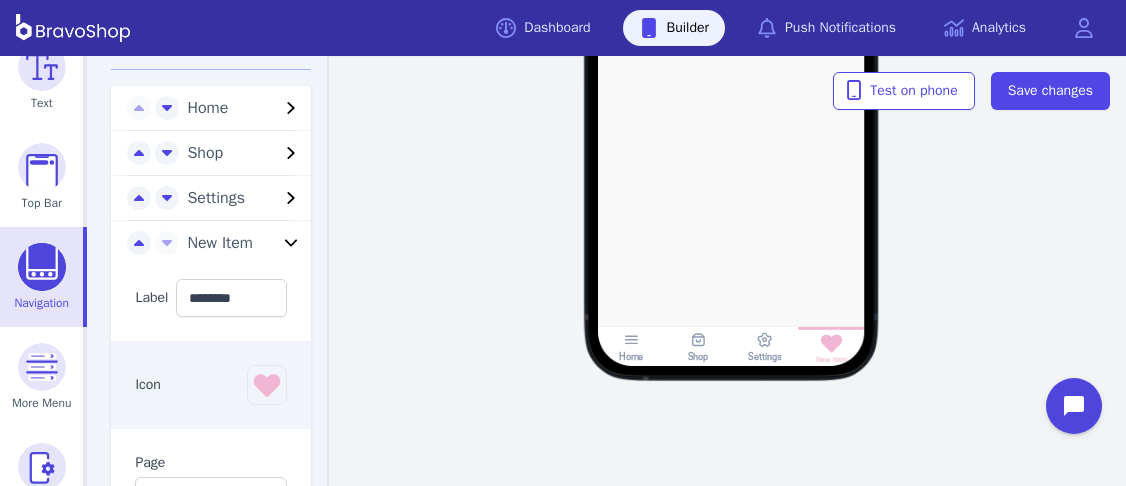 scroll, scrollTop: 443, scrollLeft: 0, axis: vertical 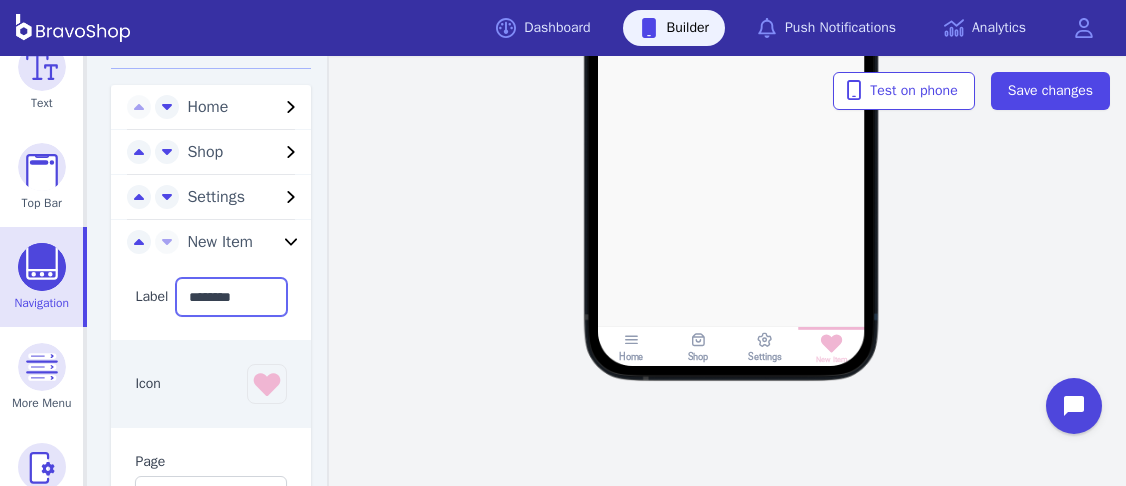 click on "********" at bounding box center (231, 297) 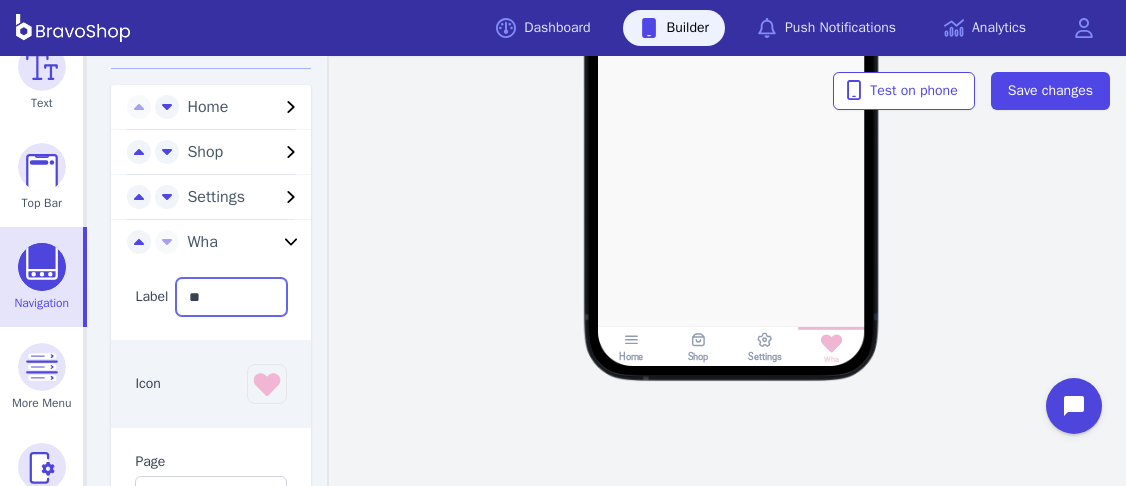 type on "*" 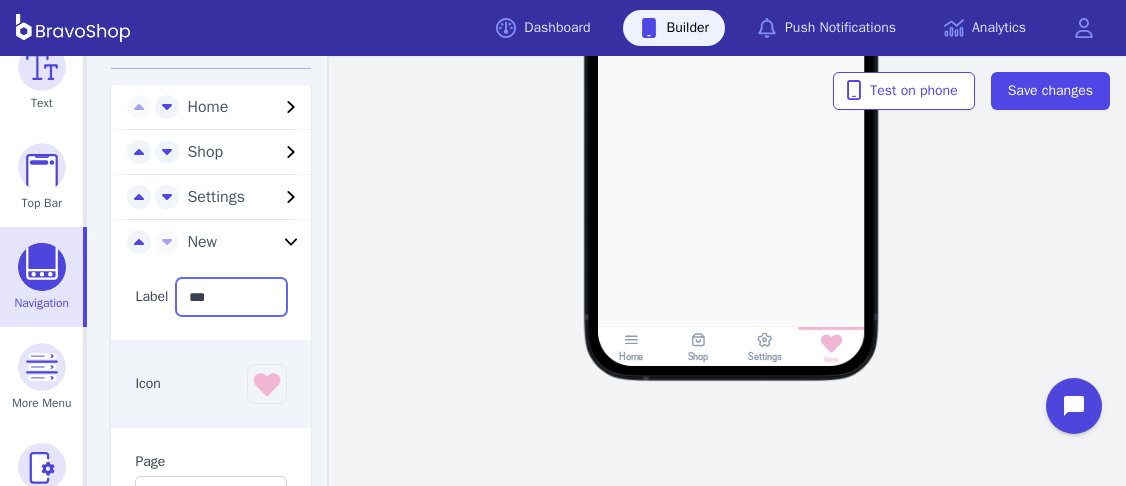 type on "***" 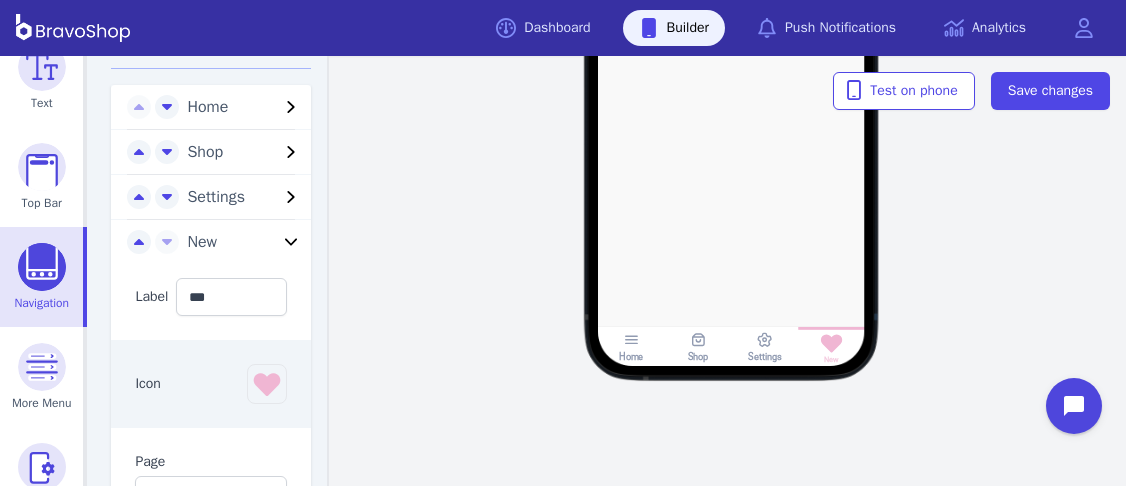 click on "Icon" at bounding box center [211, 384] 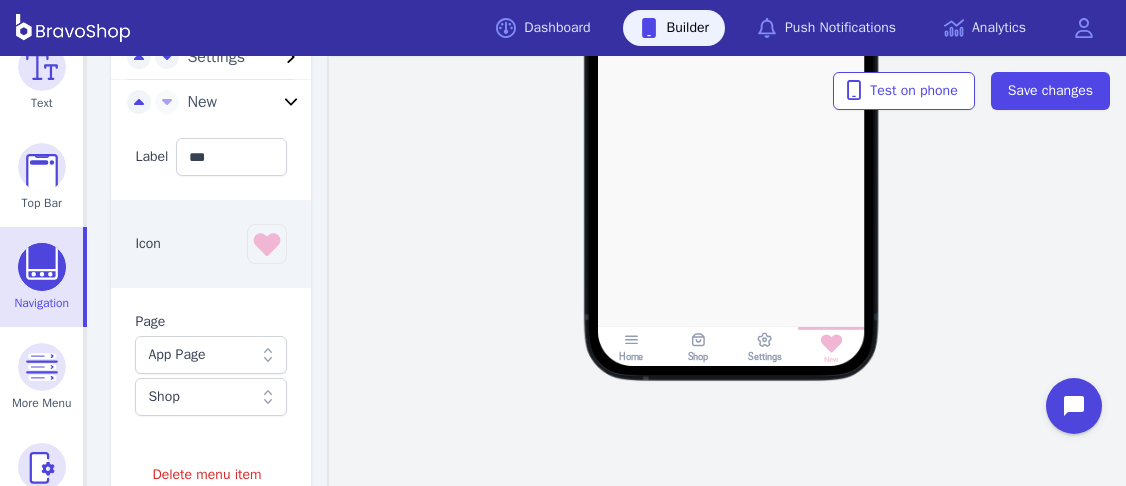 scroll, scrollTop: 598, scrollLeft: 0, axis: vertical 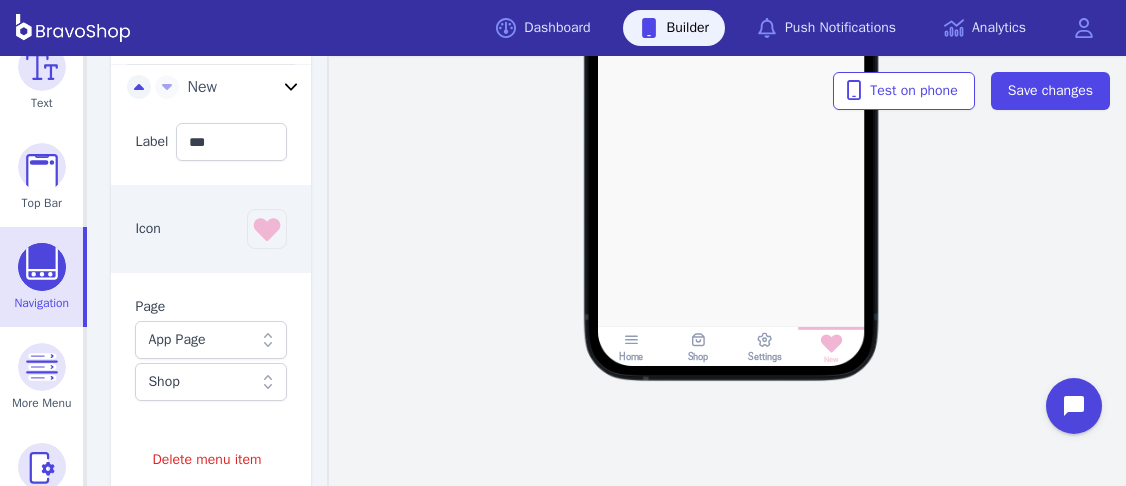 click 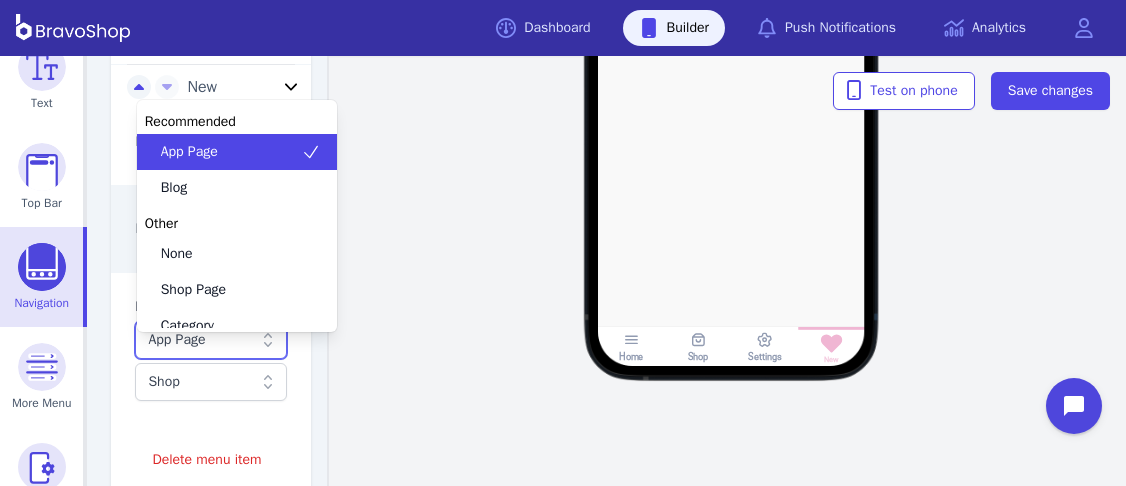 click 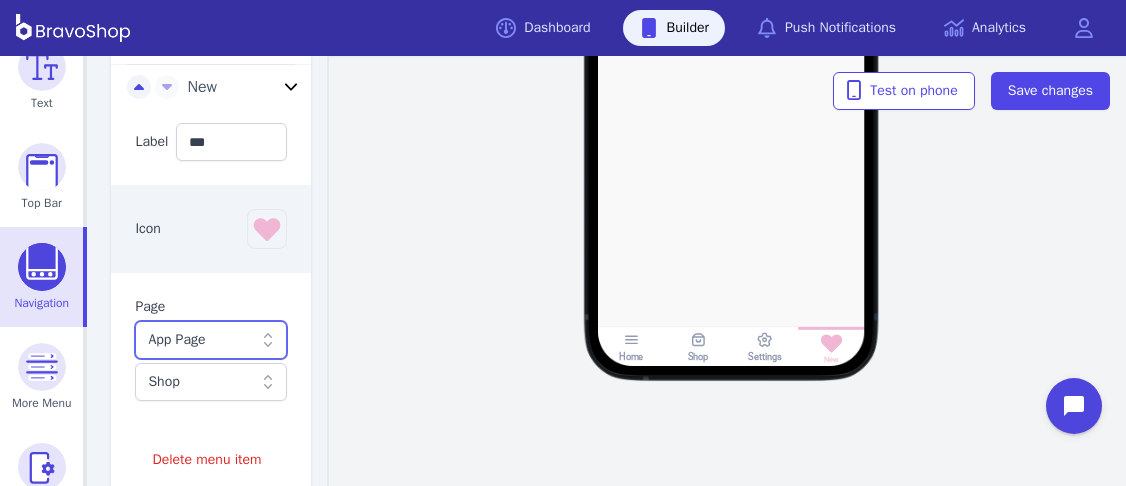 click 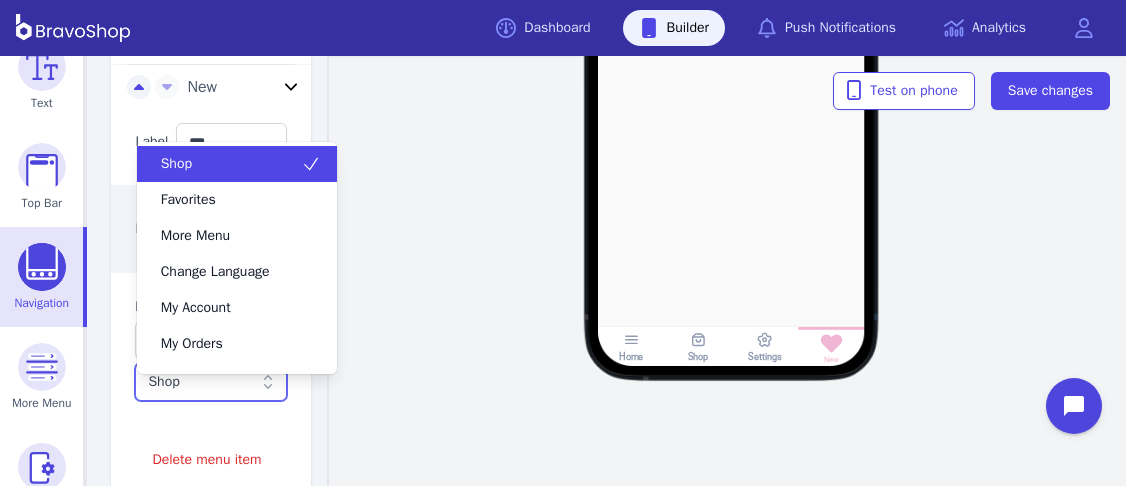 click 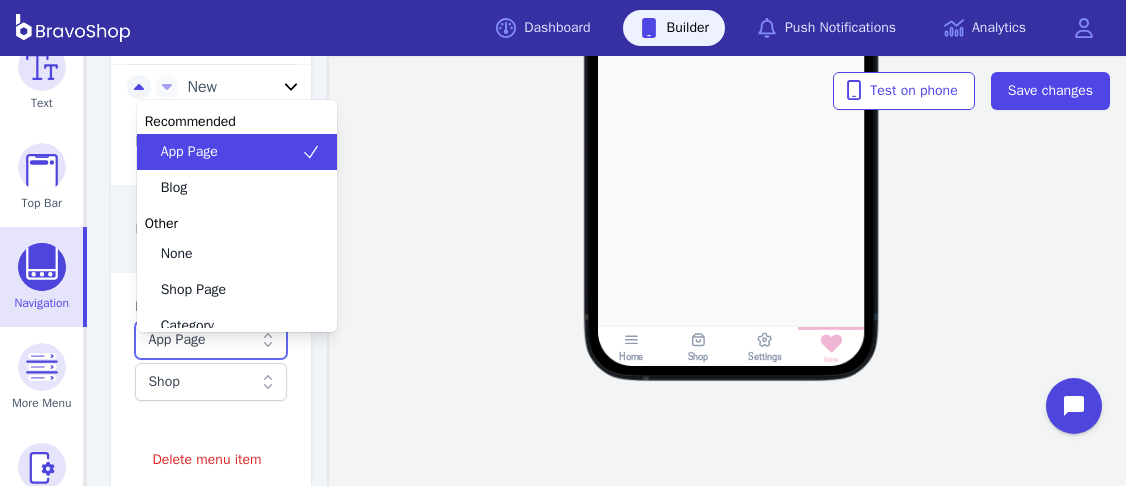 click 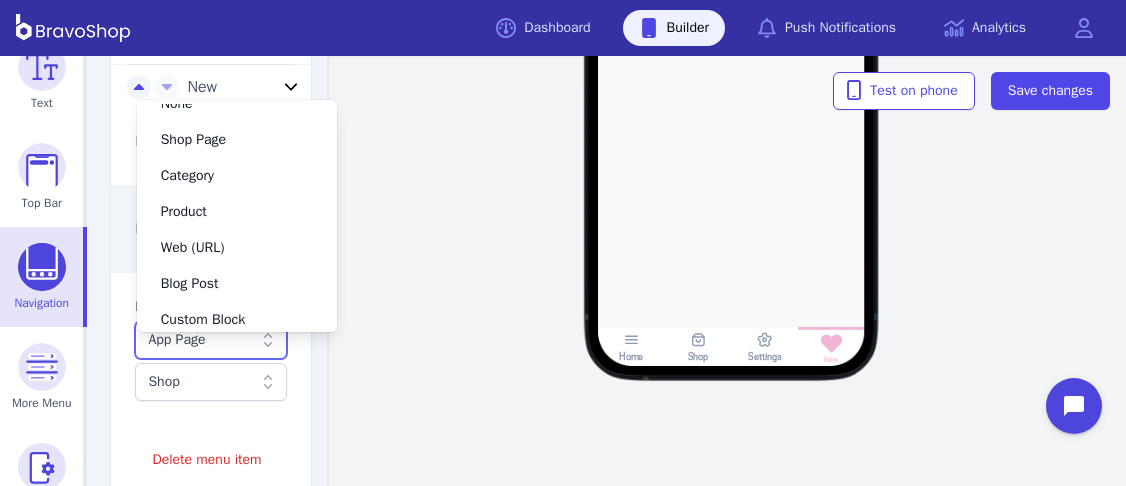 scroll, scrollTop: 155, scrollLeft: 0, axis: vertical 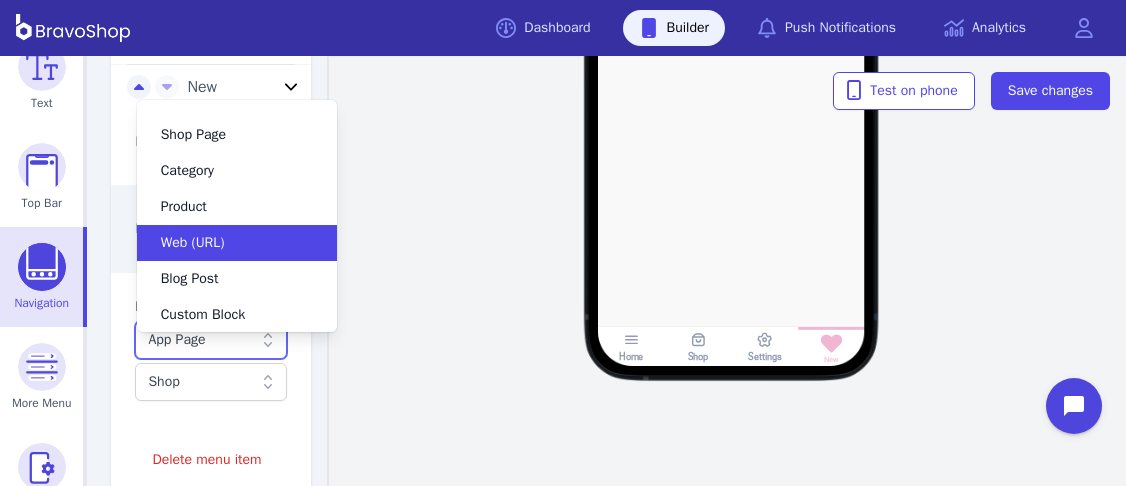 click on "Web (URL)" at bounding box center [237, 243] 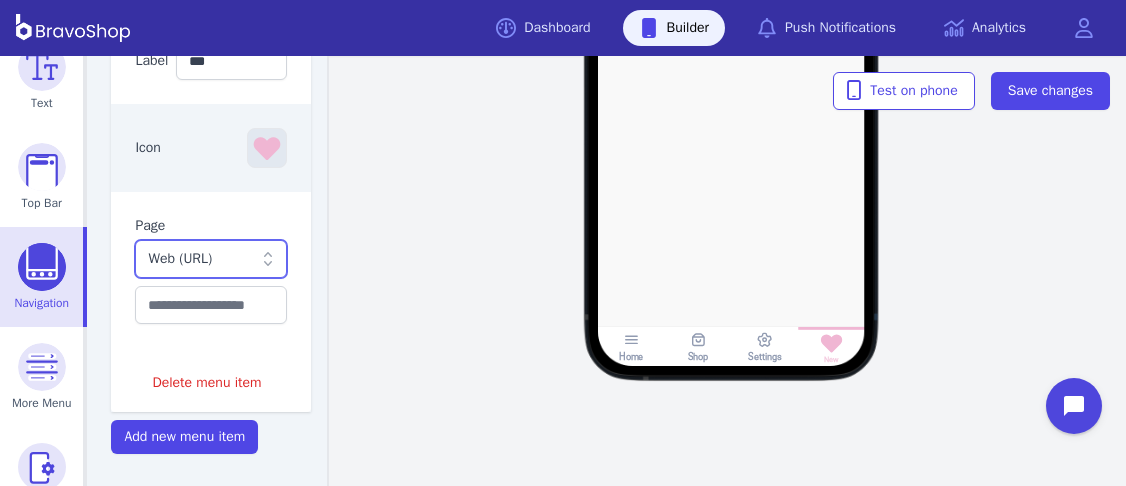 scroll, scrollTop: 685, scrollLeft: 0, axis: vertical 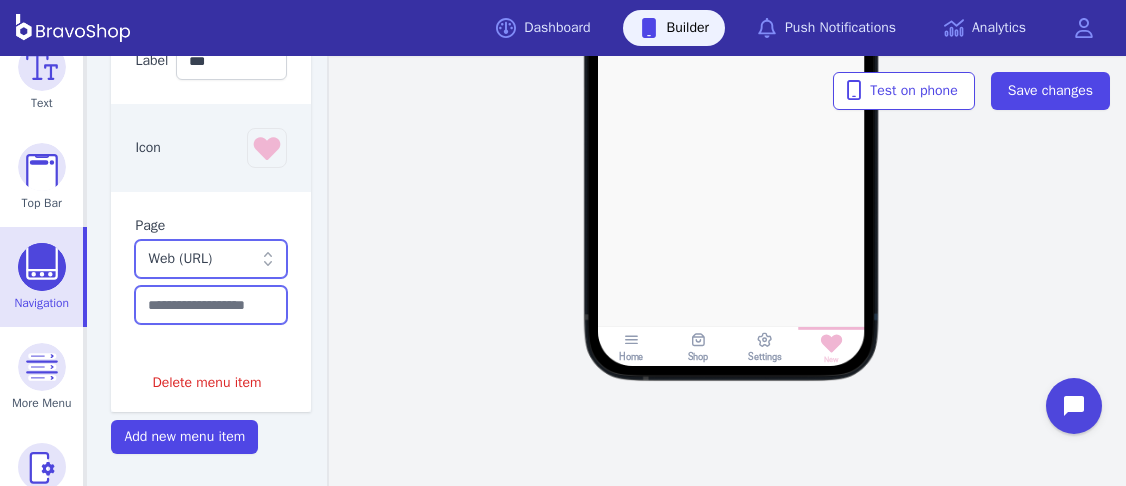 click at bounding box center [211, 305] 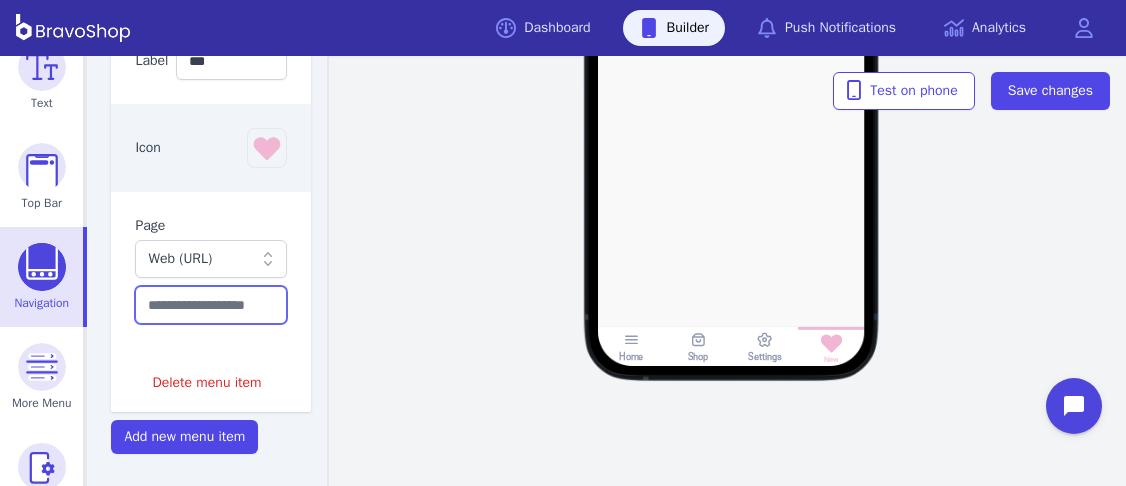 paste on "**********" 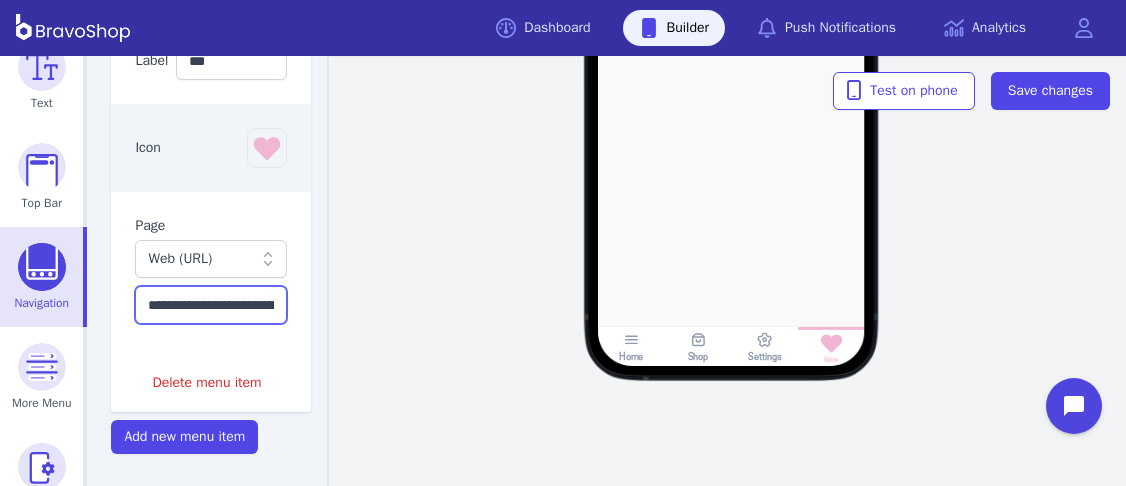 scroll, scrollTop: 0, scrollLeft: 573, axis: horizontal 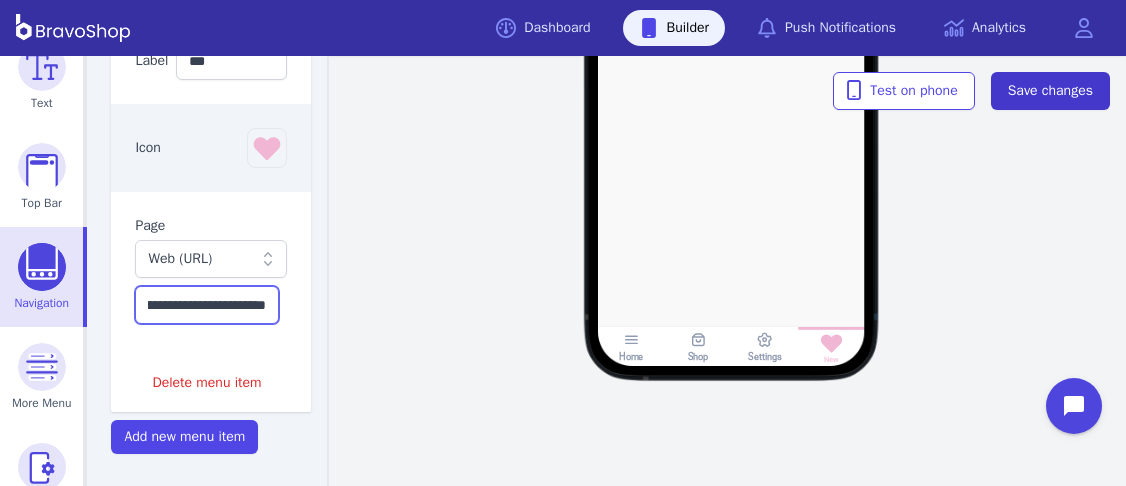 type on "**********" 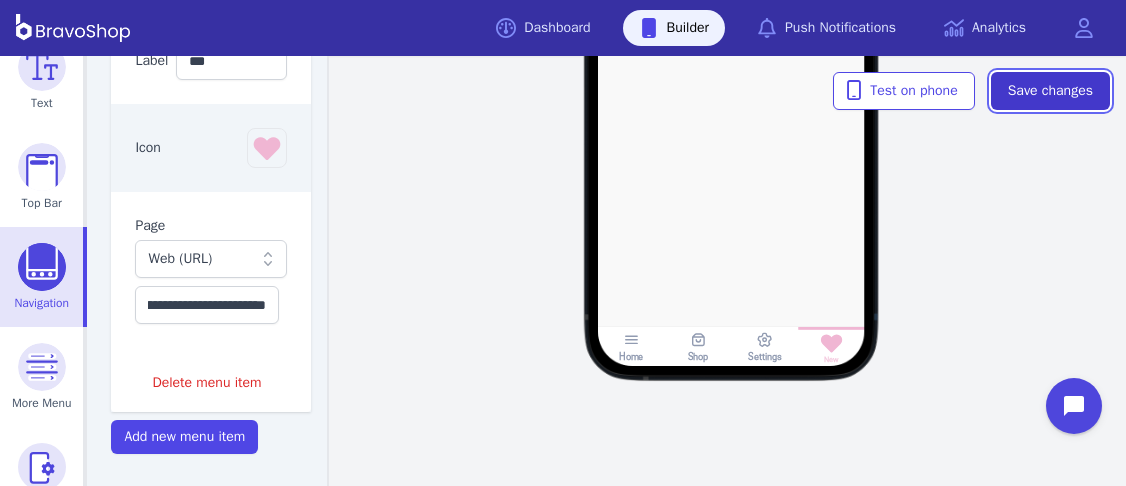click on "Save changes" at bounding box center [1050, 91] 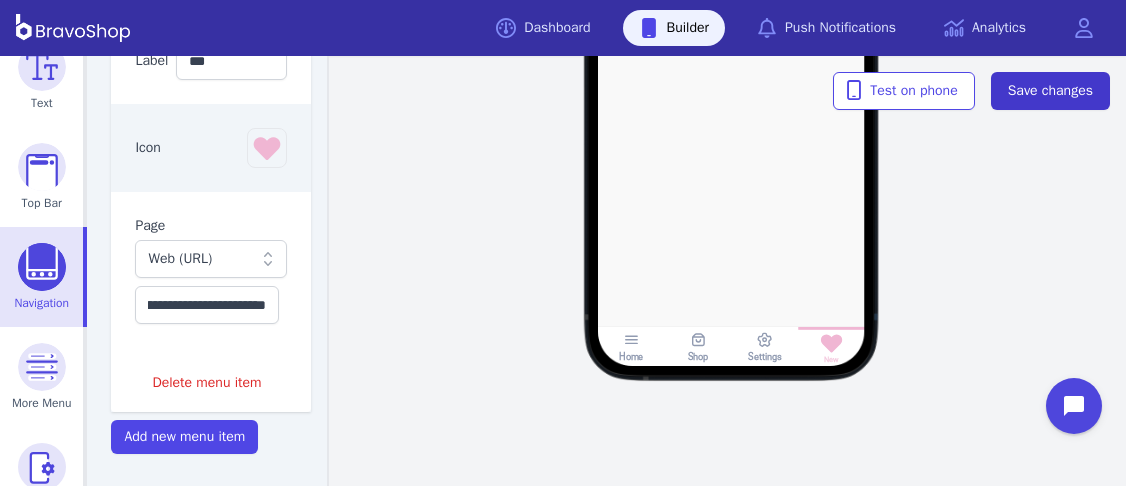 scroll, scrollTop: 0, scrollLeft: 0, axis: both 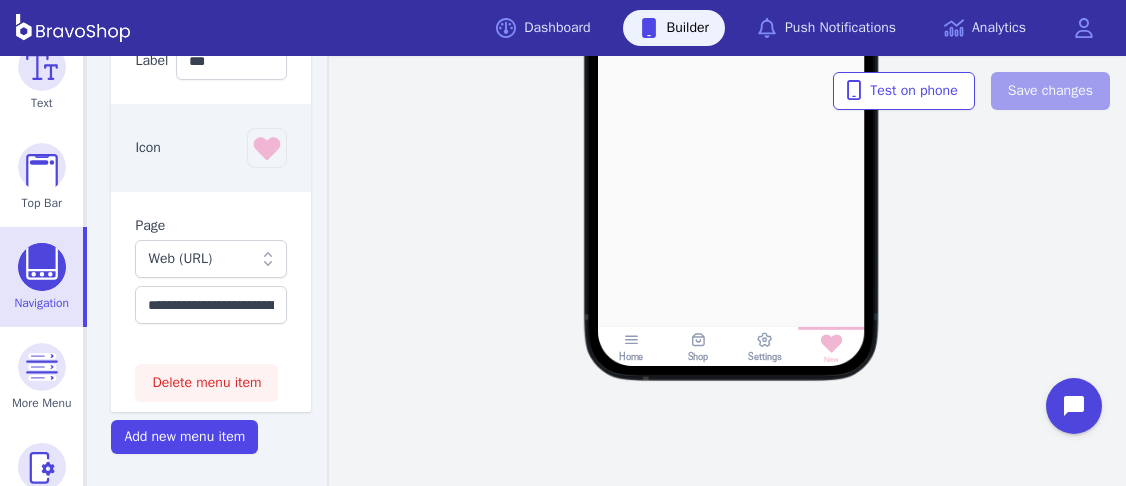 click on "Delete menu item" at bounding box center [206, 383] 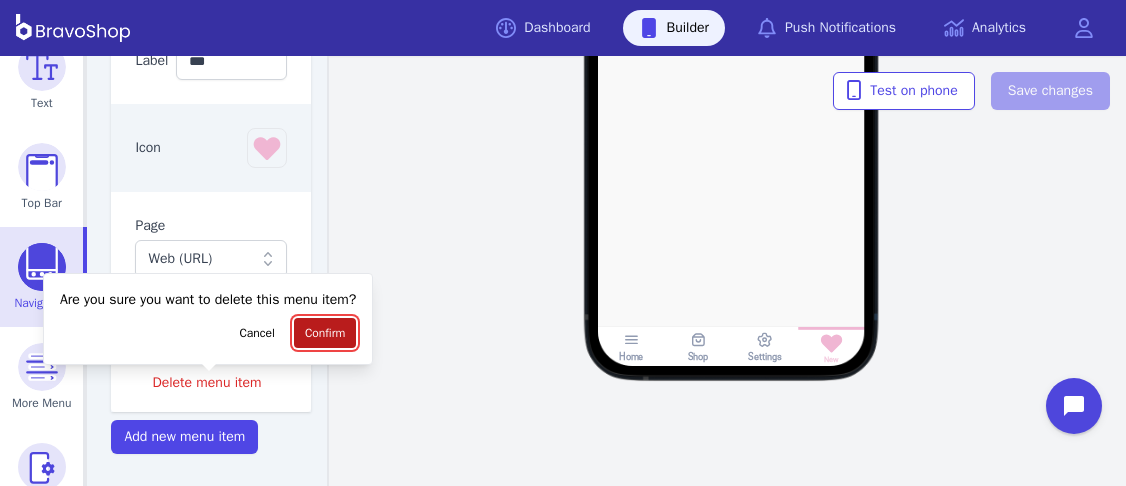 click on "Confirm" at bounding box center [325, 333] 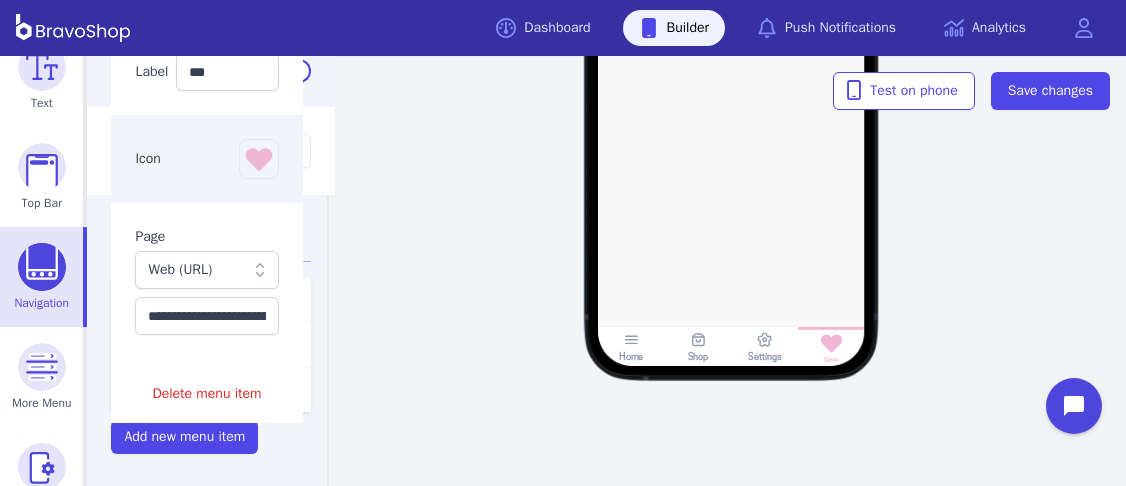 scroll, scrollTop: 267, scrollLeft: 0, axis: vertical 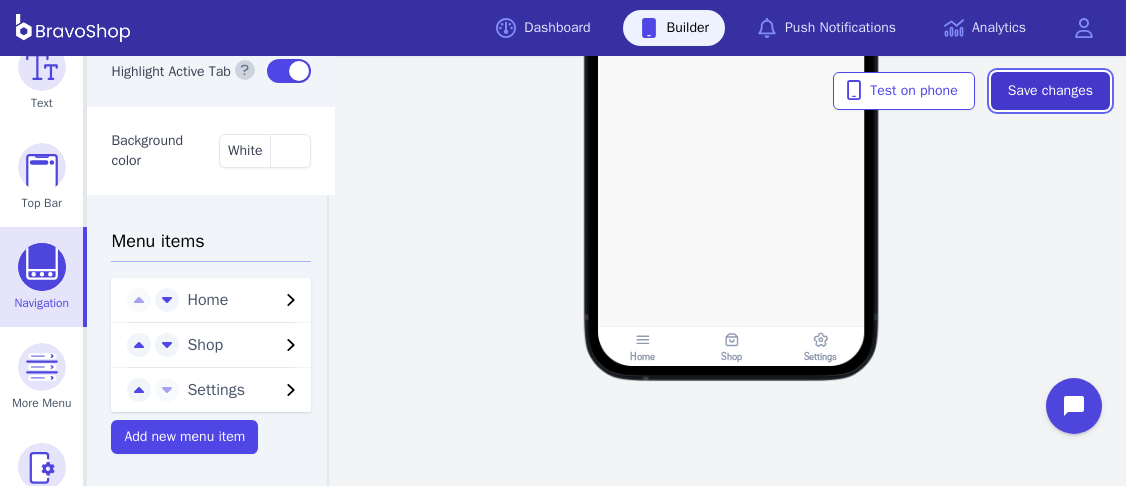 click on "Save changes" at bounding box center [1050, 91] 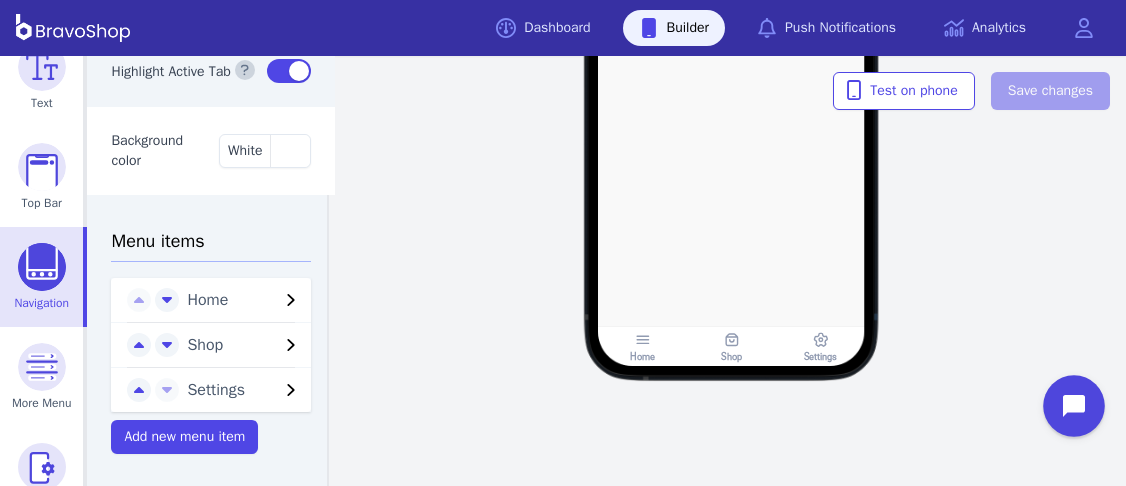 click at bounding box center (1074, 406) 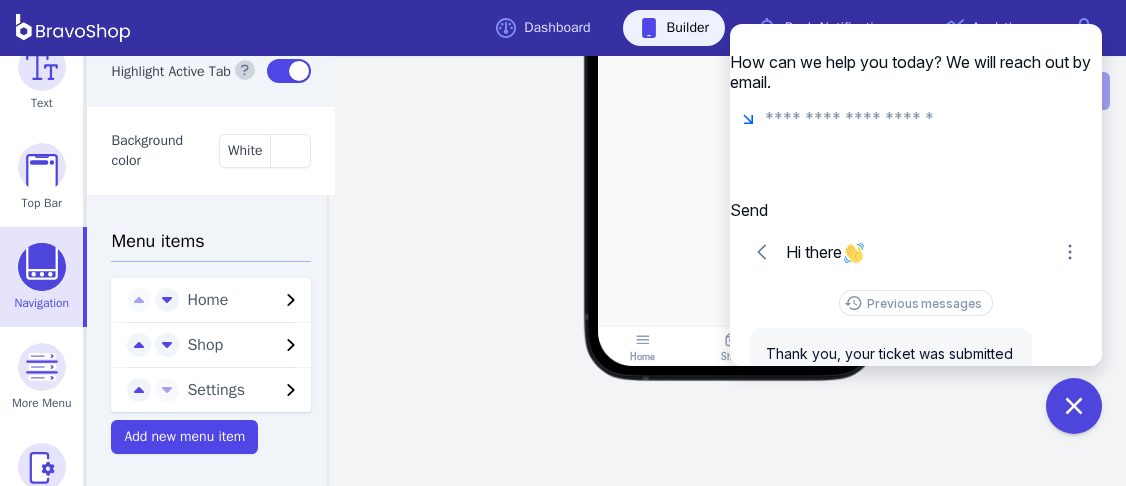 click at bounding box center (916, 148) 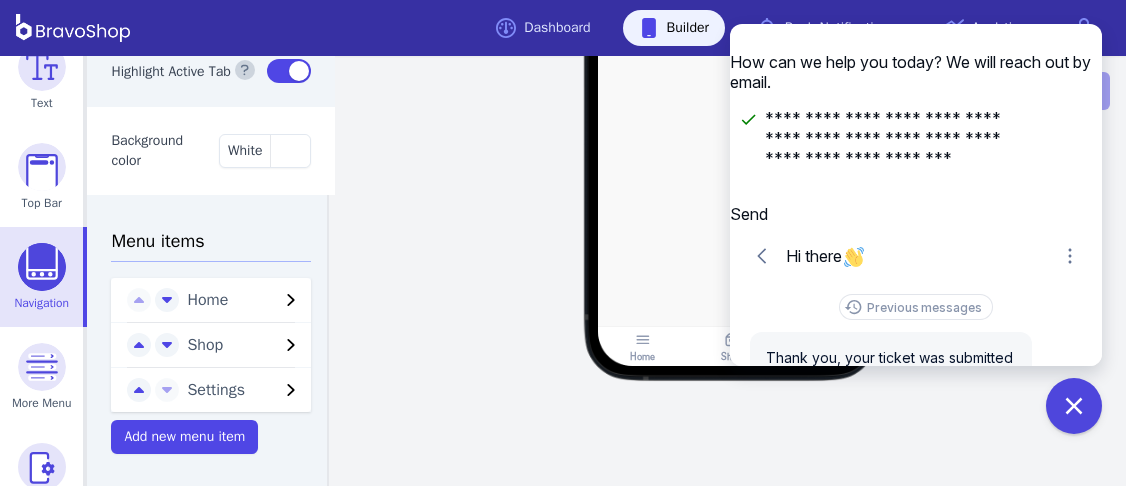 drag, startPoint x: 1031, startPoint y: 227, endPoint x: 1008, endPoint y: 227, distance: 23 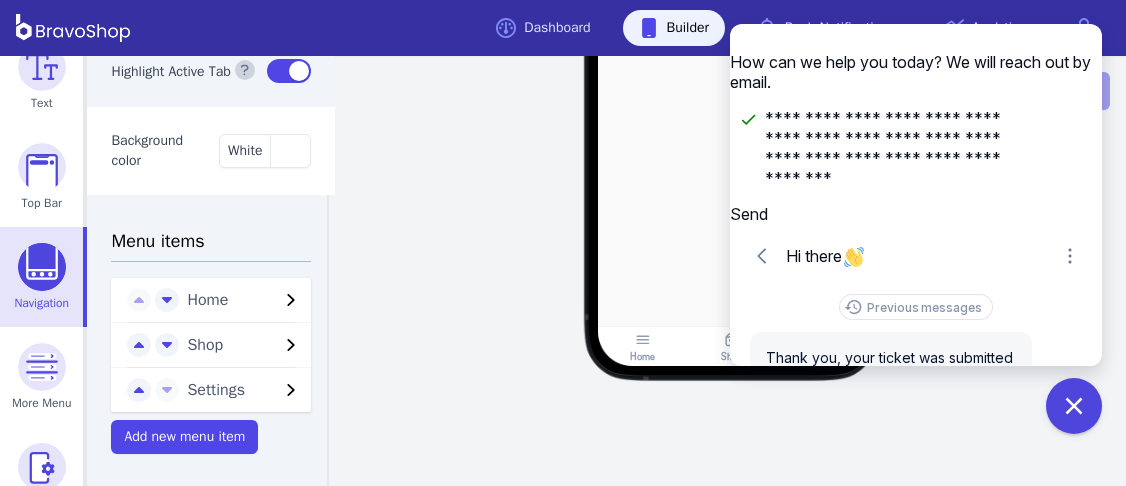 click on "**********" at bounding box center [888, 150] 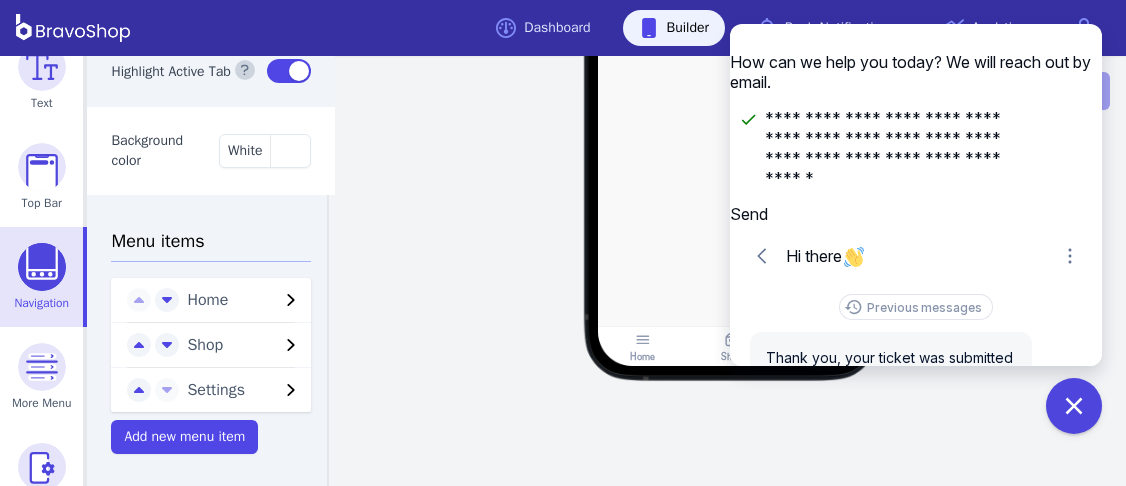 type on "**********" 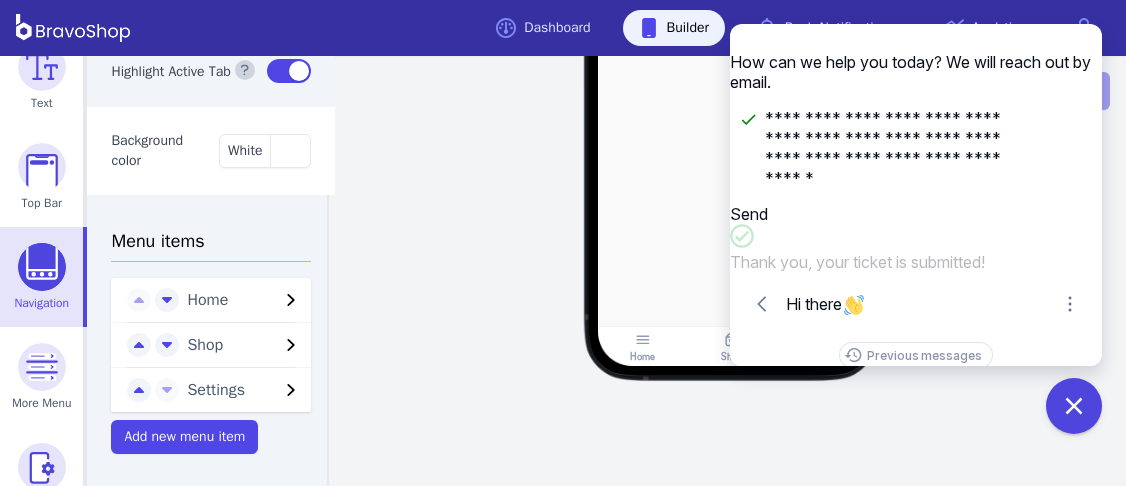 scroll, scrollTop: 54, scrollLeft: 0, axis: vertical 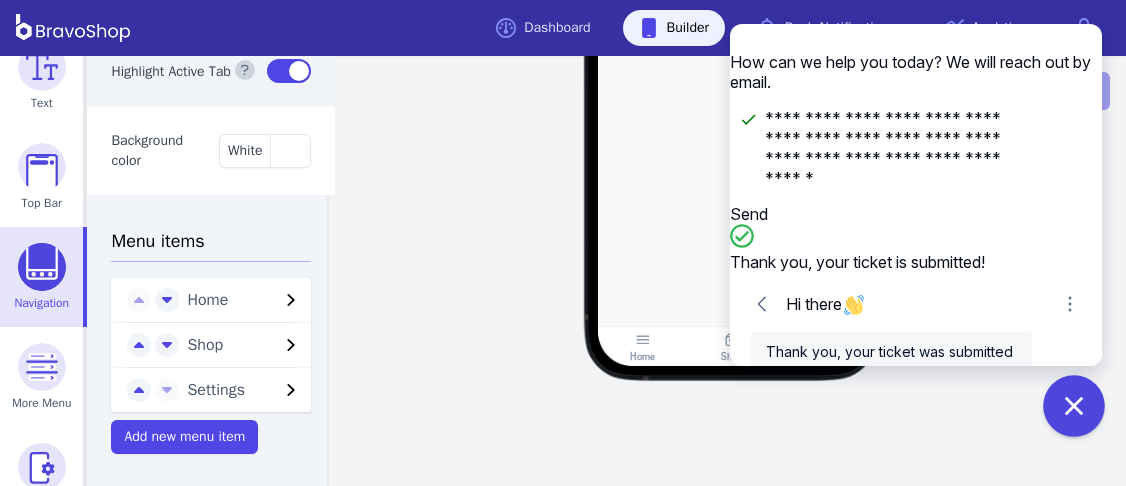 click 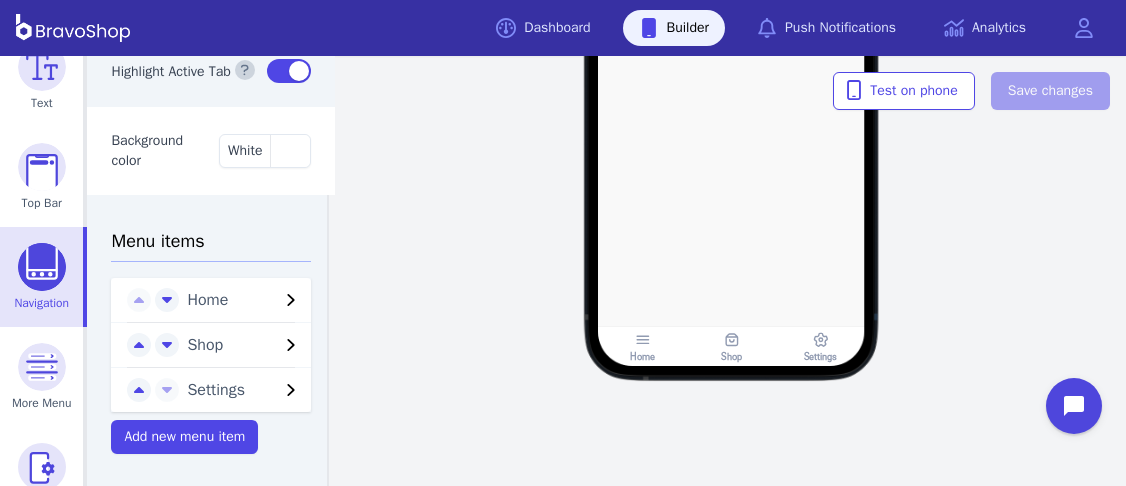 click on "Home Shop Settings" at bounding box center [731, 92] 